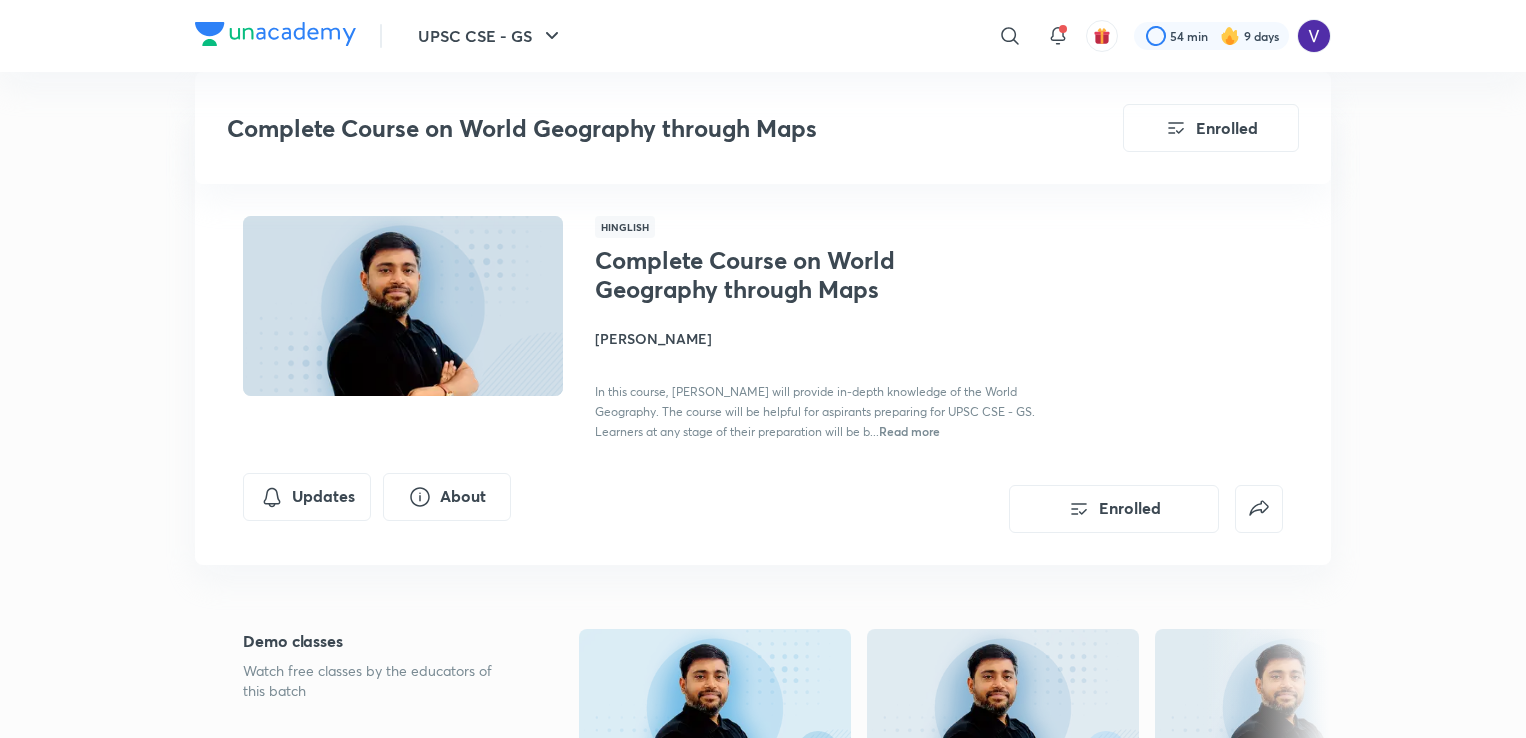 scroll, scrollTop: 1906, scrollLeft: 0, axis: vertical 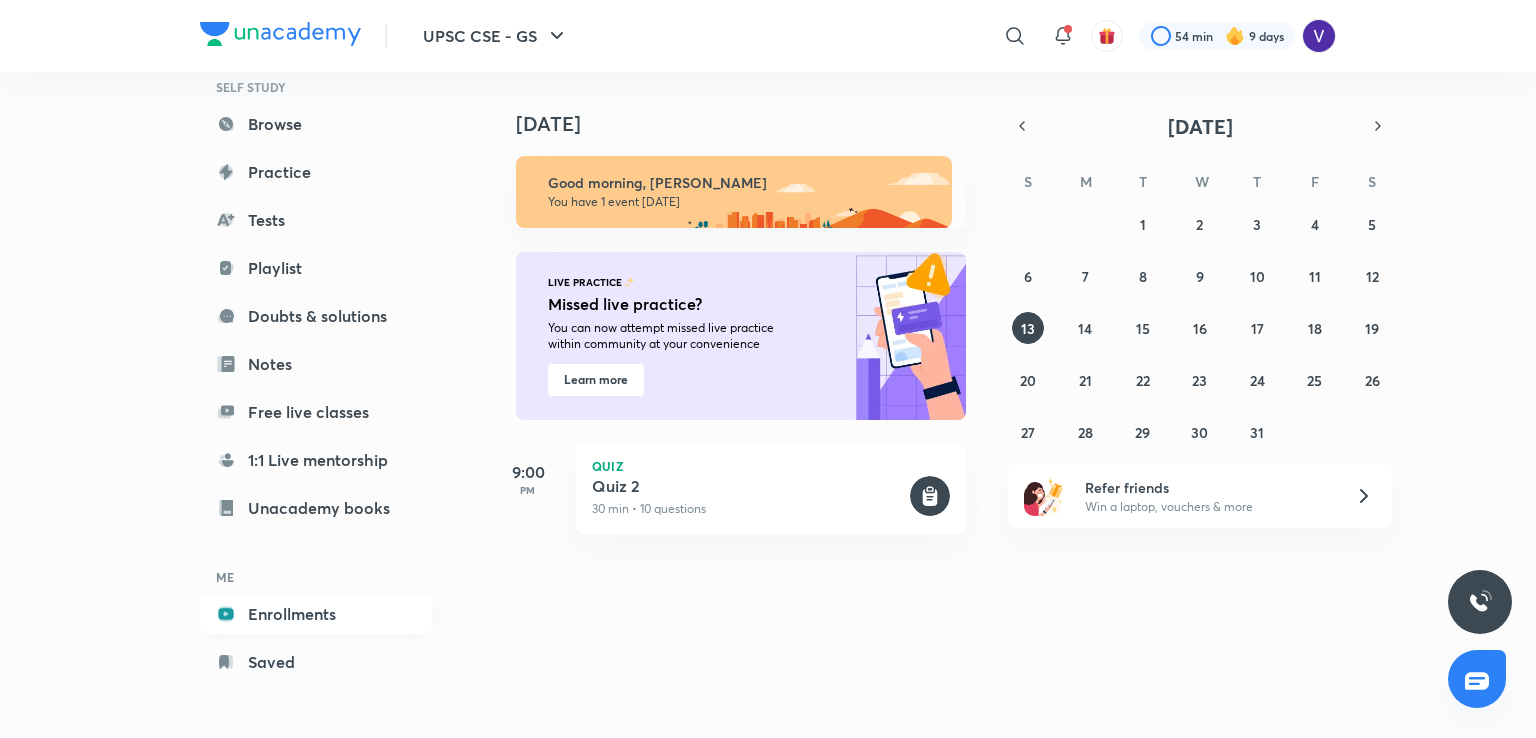 click on "Enrollments" at bounding box center (316, 614) 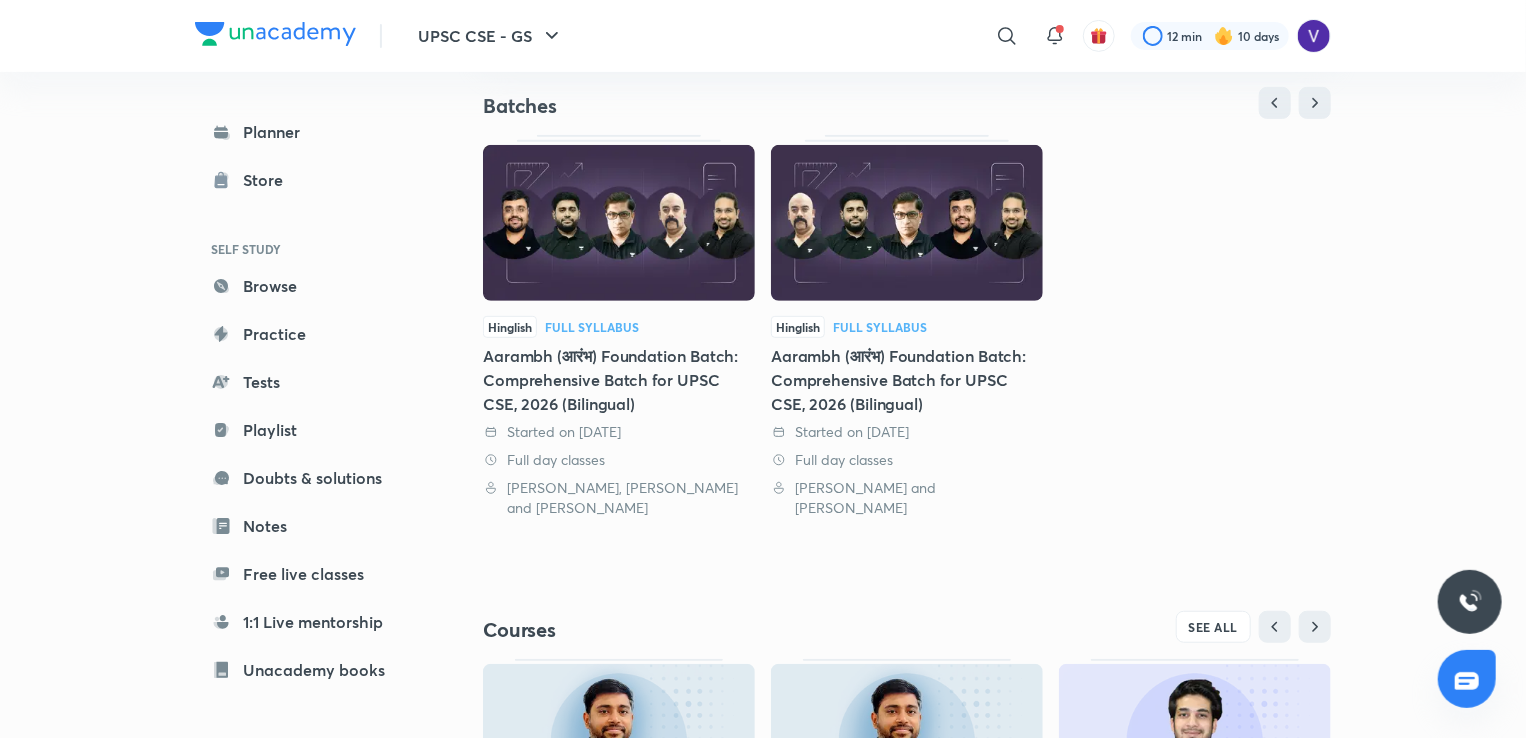 scroll, scrollTop: 667, scrollLeft: 0, axis: vertical 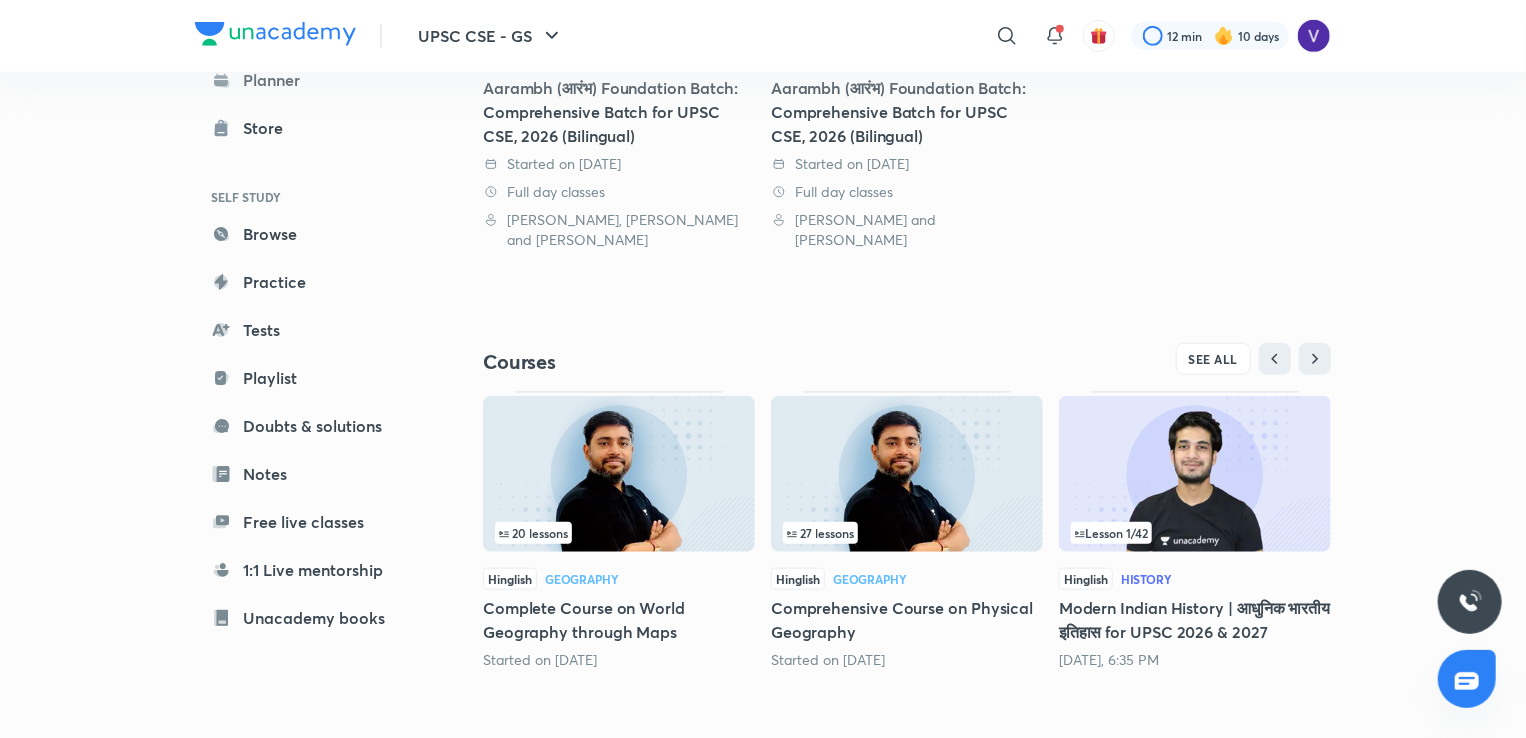 click at bounding box center [619, 474] 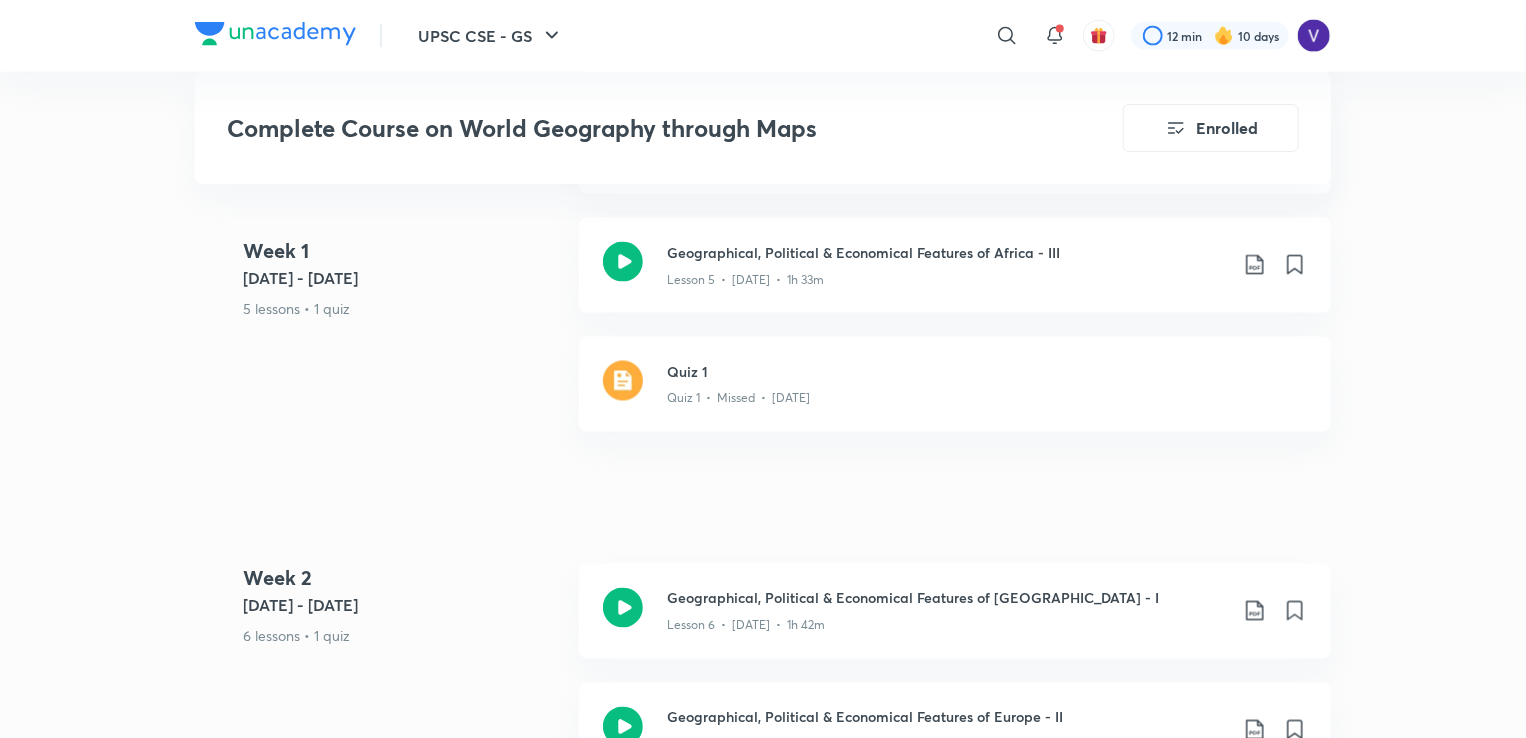 scroll, scrollTop: 1800, scrollLeft: 0, axis: vertical 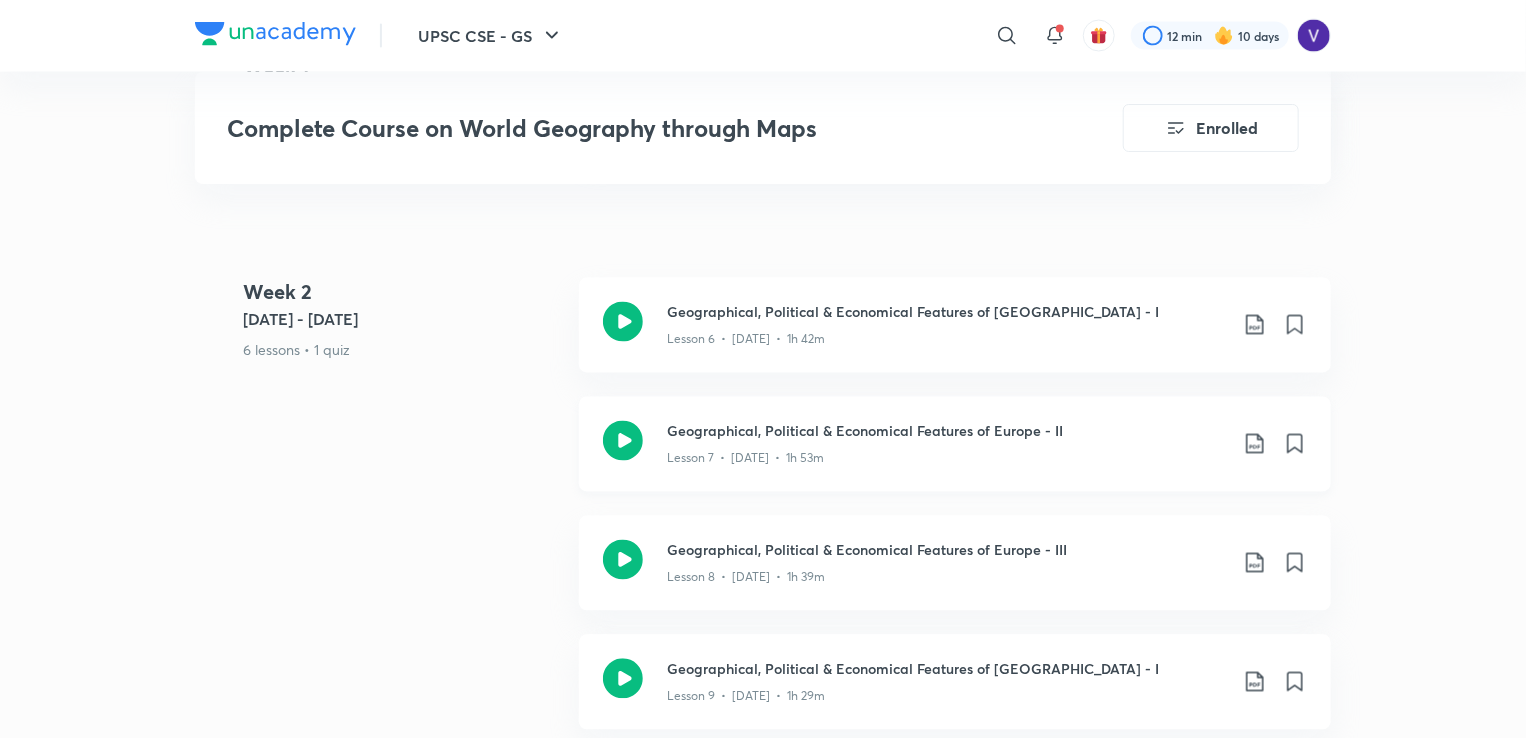 click 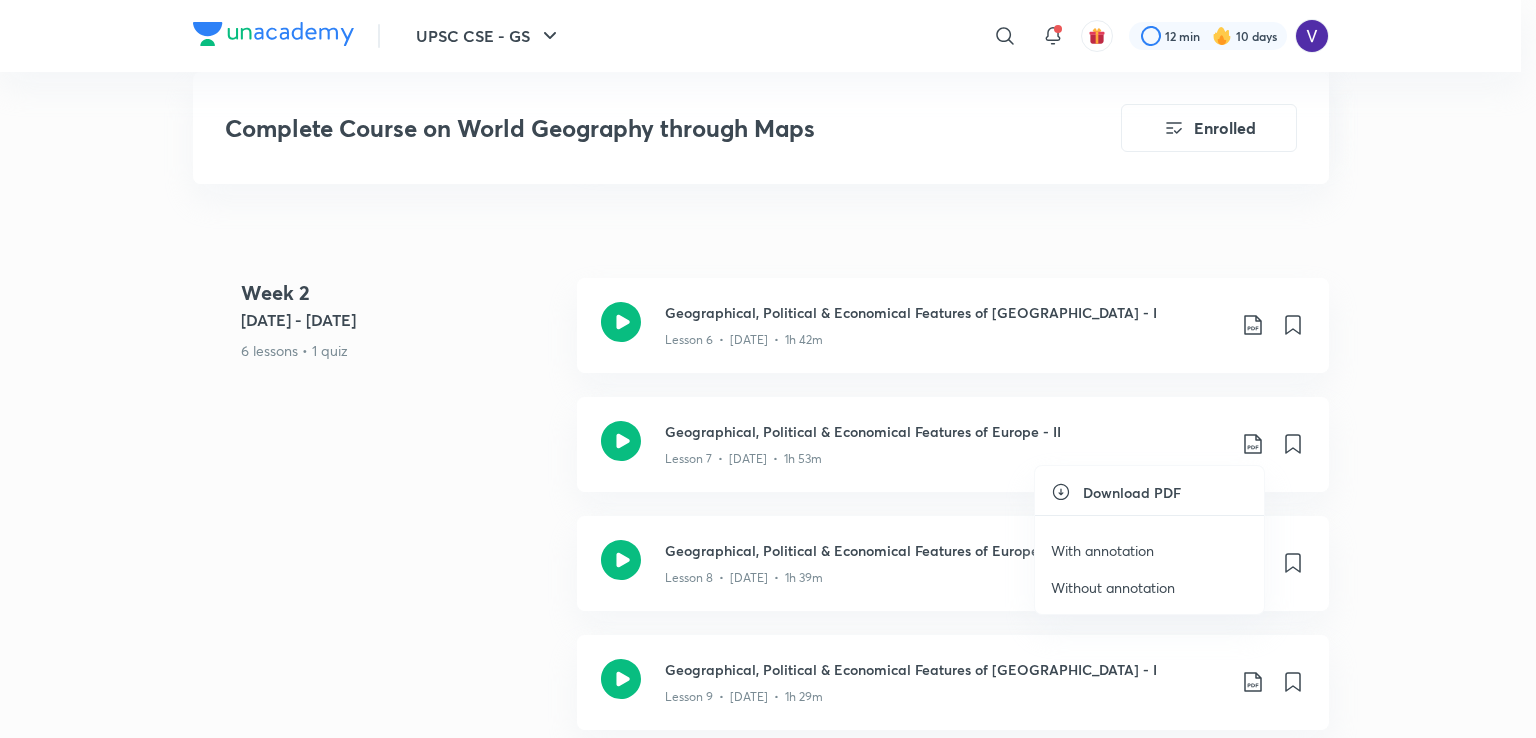 click on "With annotation" at bounding box center (1102, 550) 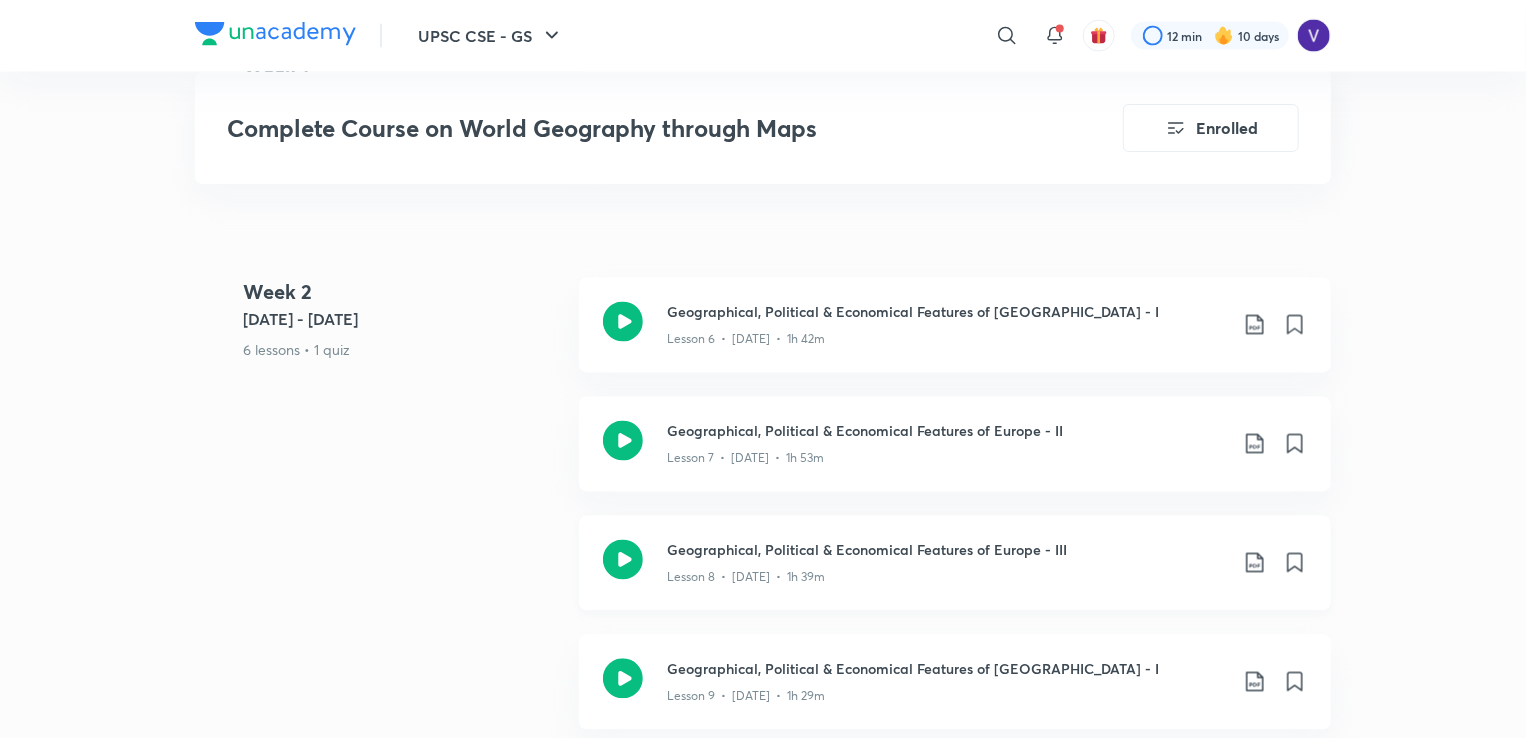 click 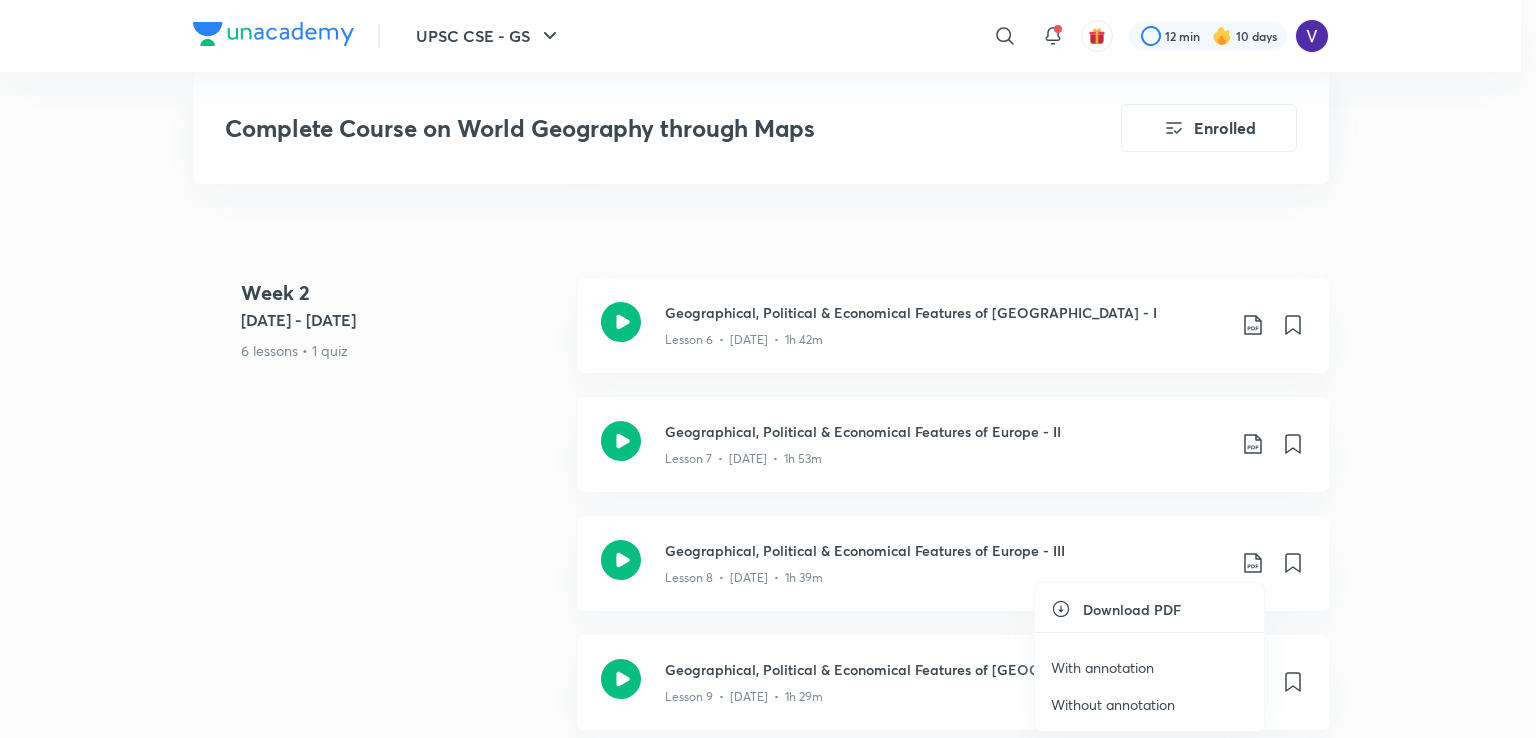 click on "With annotation" at bounding box center [1102, 667] 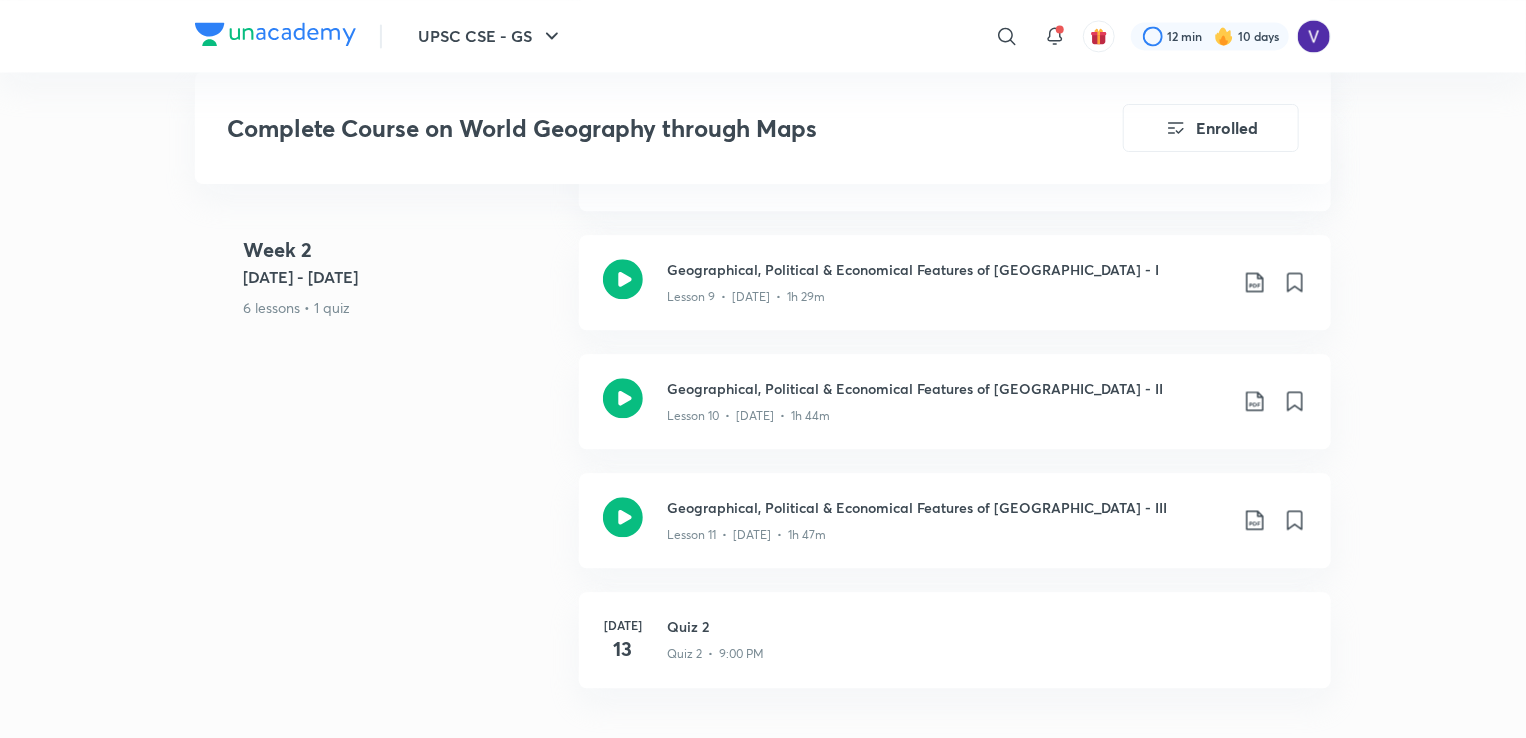 scroll, scrollTop: 2000, scrollLeft: 0, axis: vertical 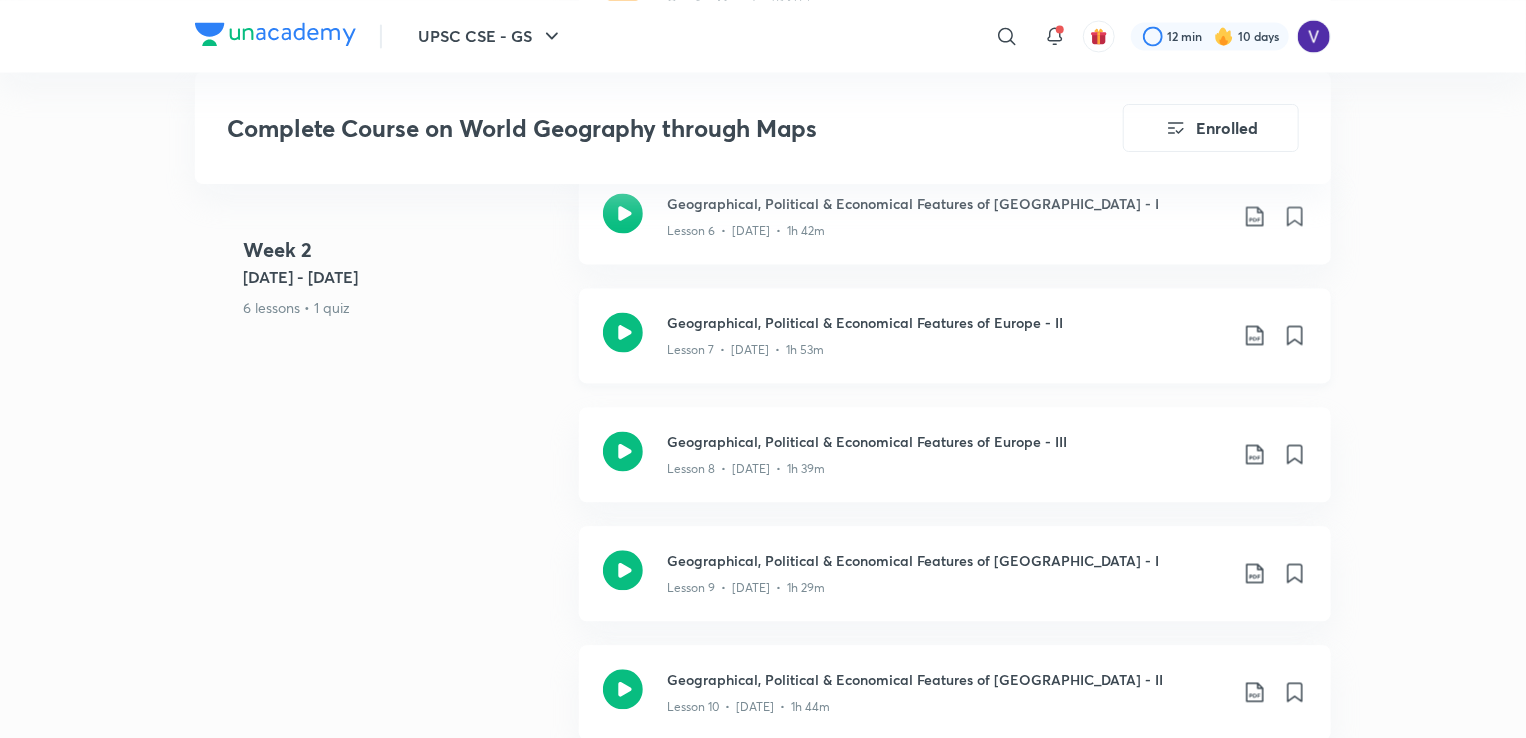 click 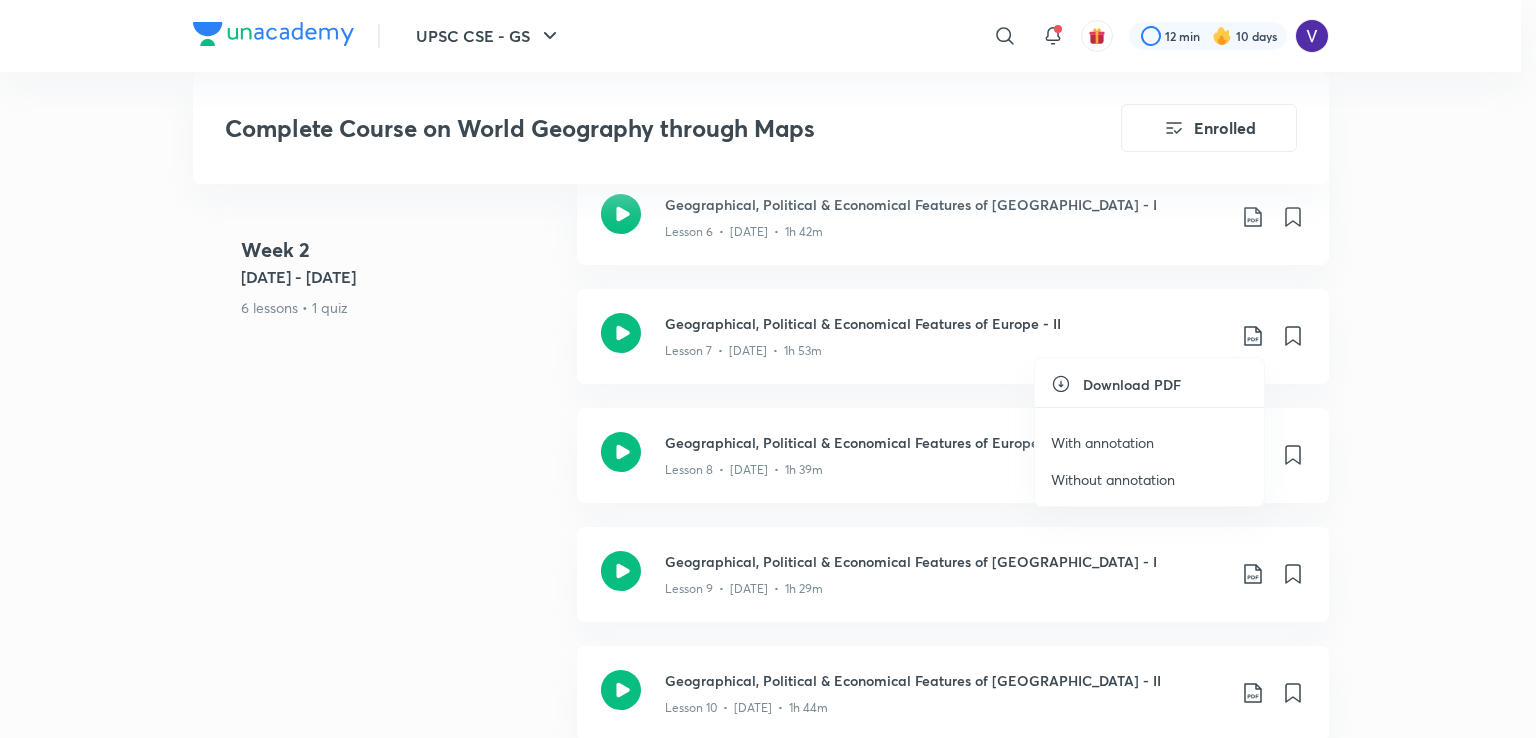 click on "With annotation" at bounding box center [1102, 442] 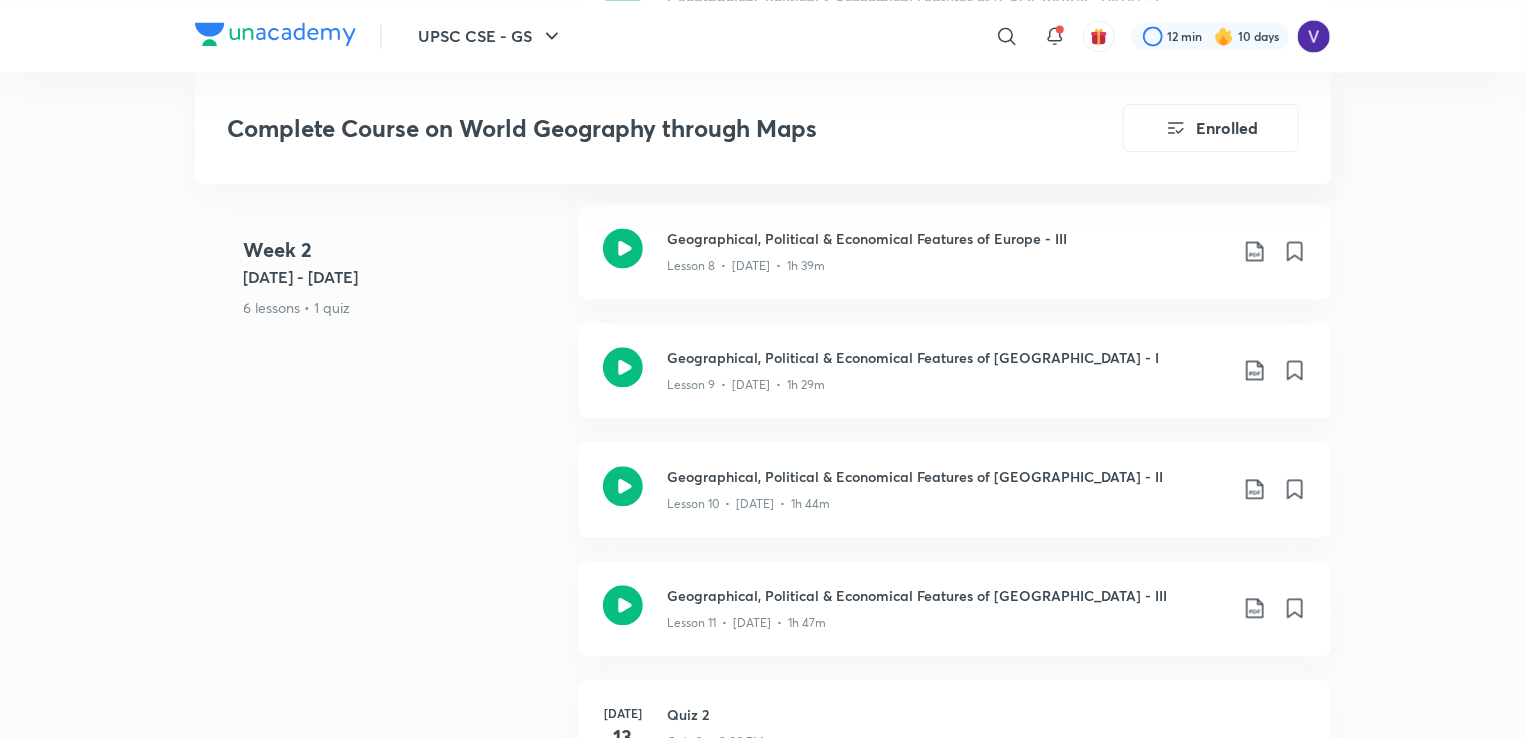scroll, scrollTop: 2104, scrollLeft: 0, axis: vertical 